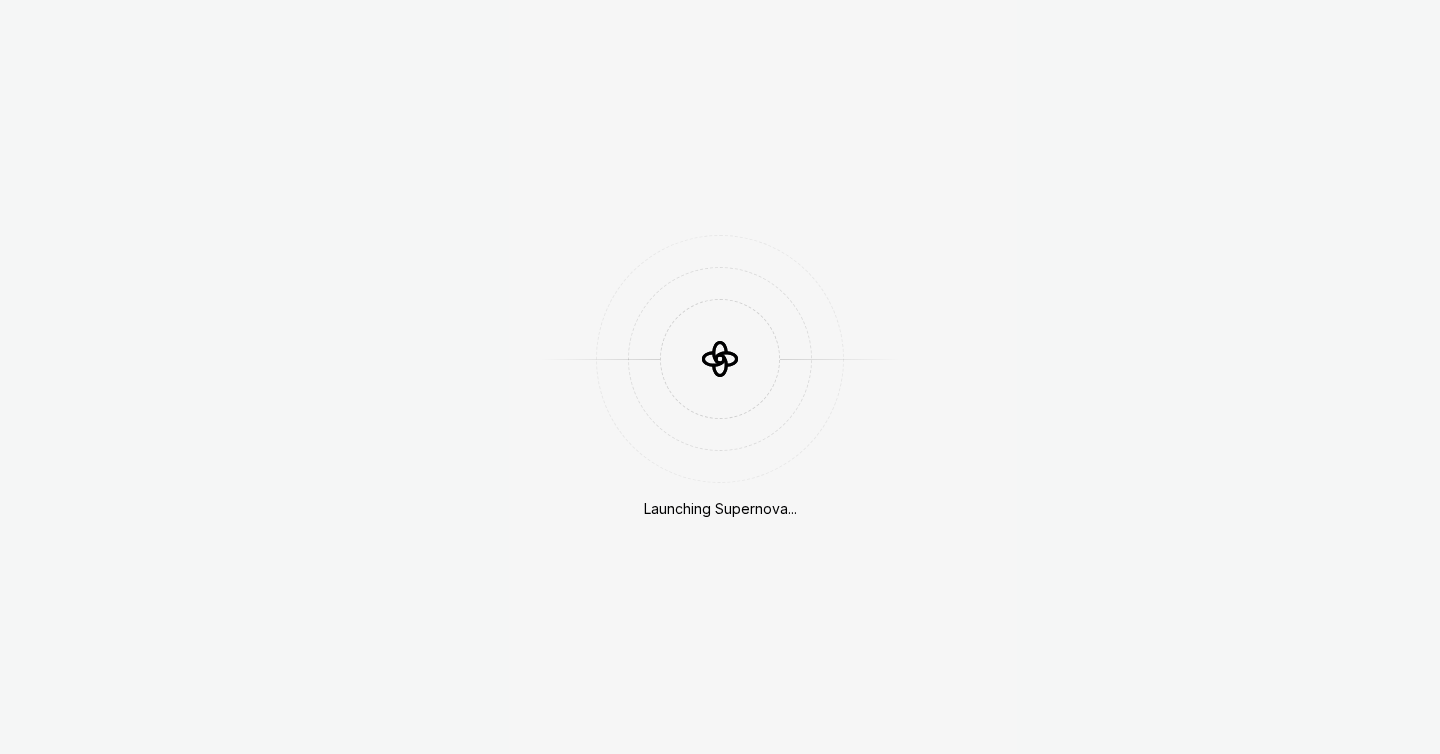 scroll, scrollTop: 0, scrollLeft: 0, axis: both 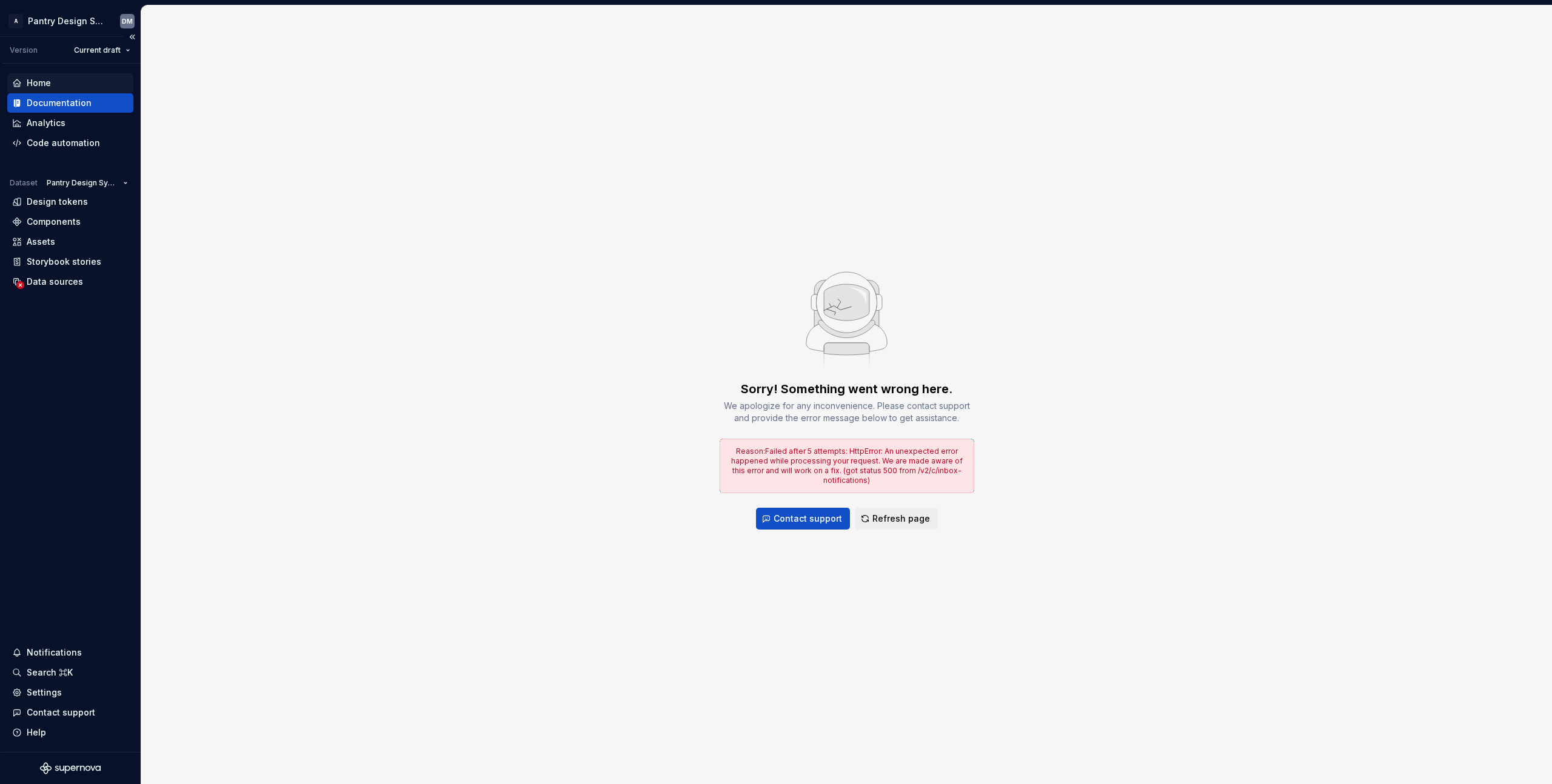 click on "Home" at bounding box center (39, 83) 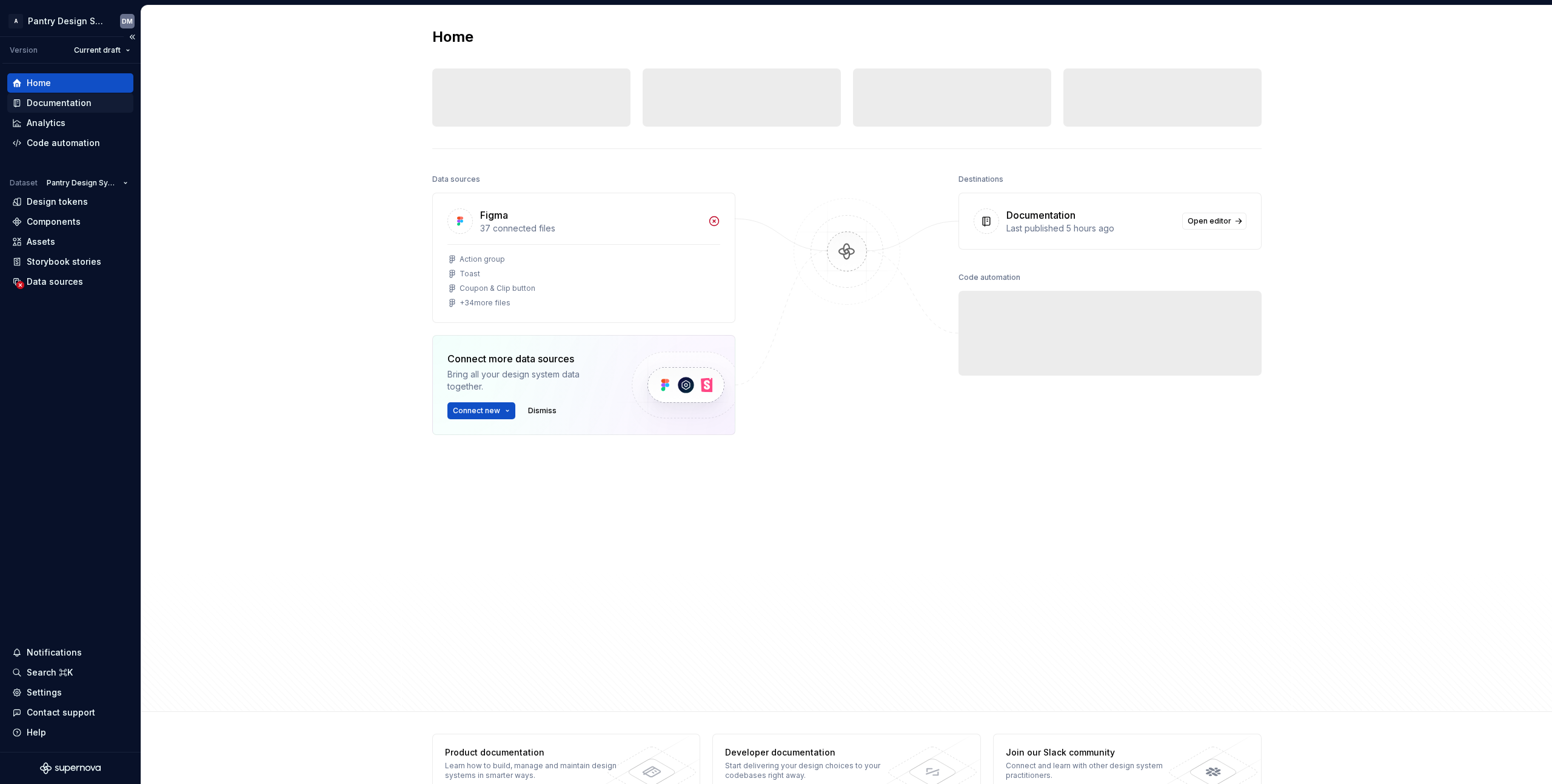click on "Documentation" at bounding box center (59, 103) 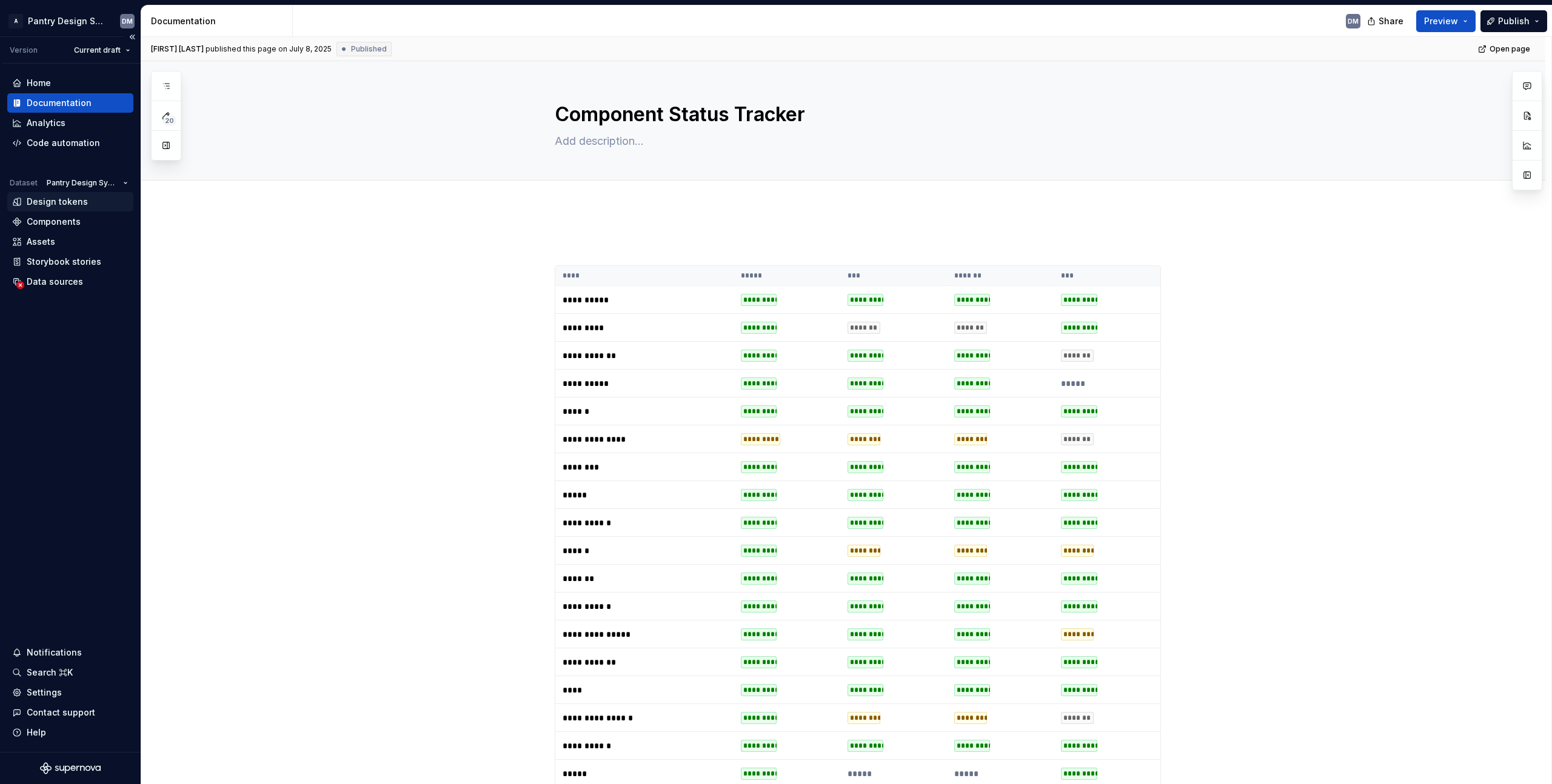 click on "Design tokens" at bounding box center [57, 202] 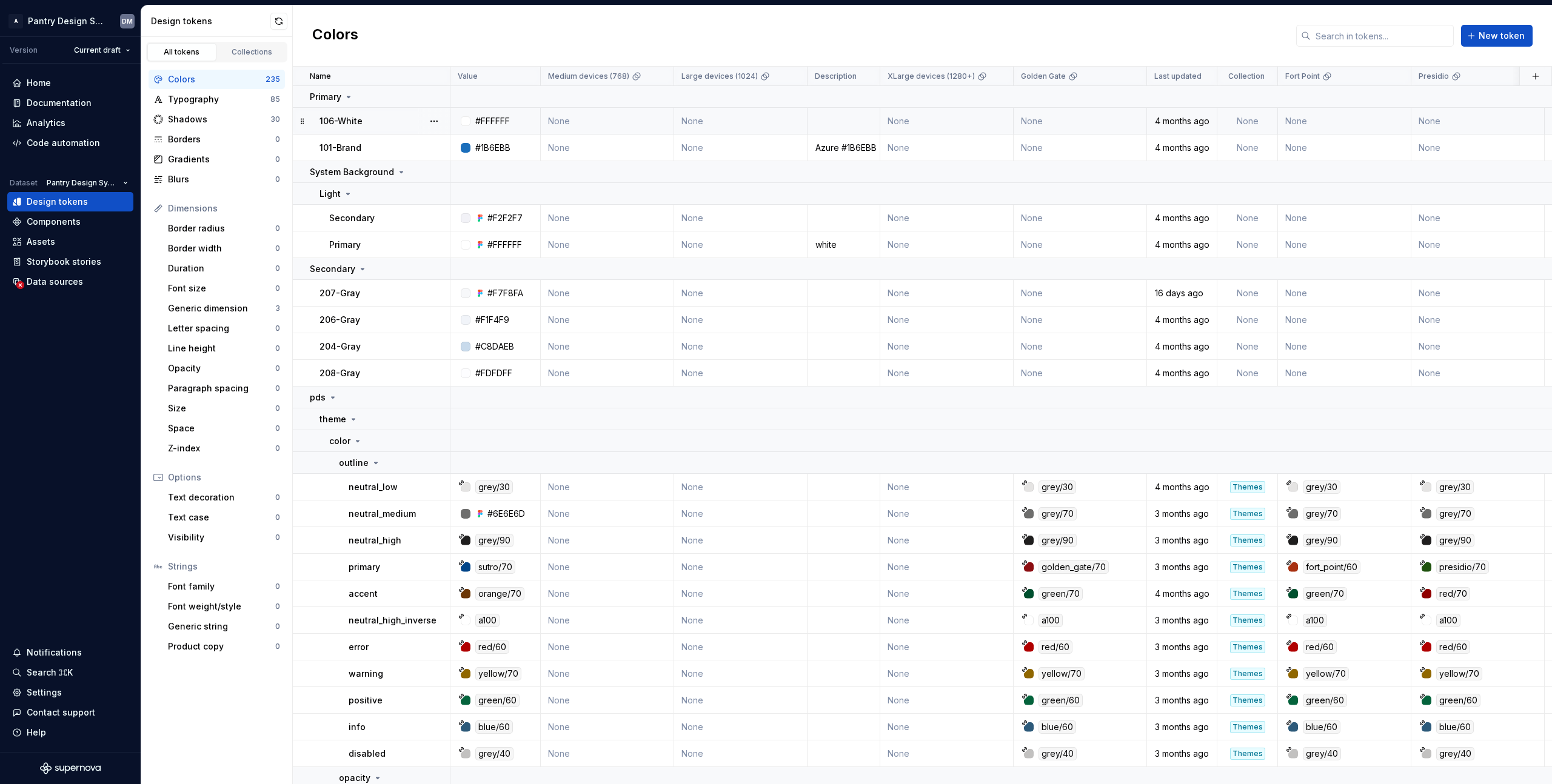 click on "None" at bounding box center [607, 121] 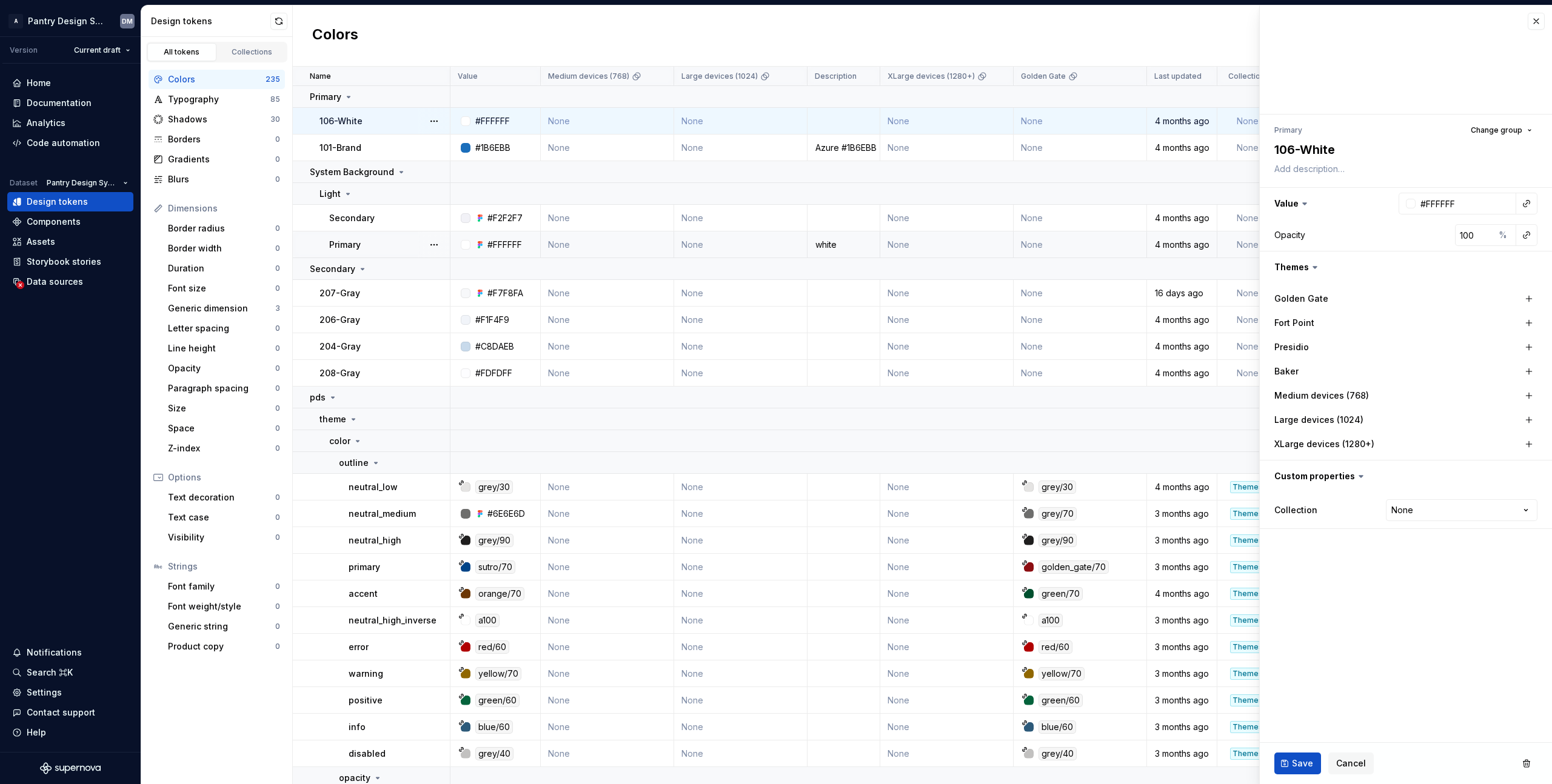 type on "*" 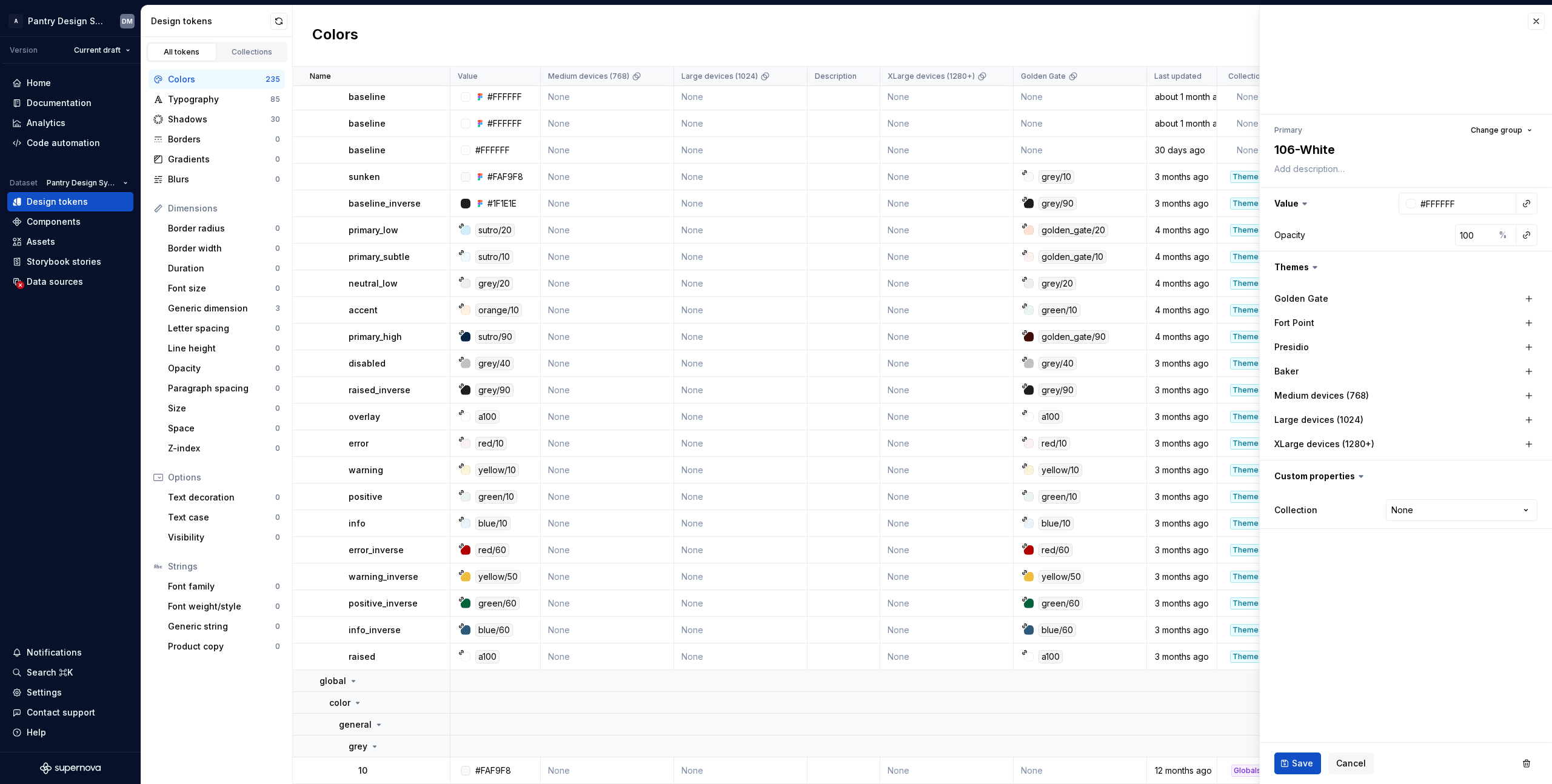 scroll, scrollTop: 1255, scrollLeft: 0, axis: vertical 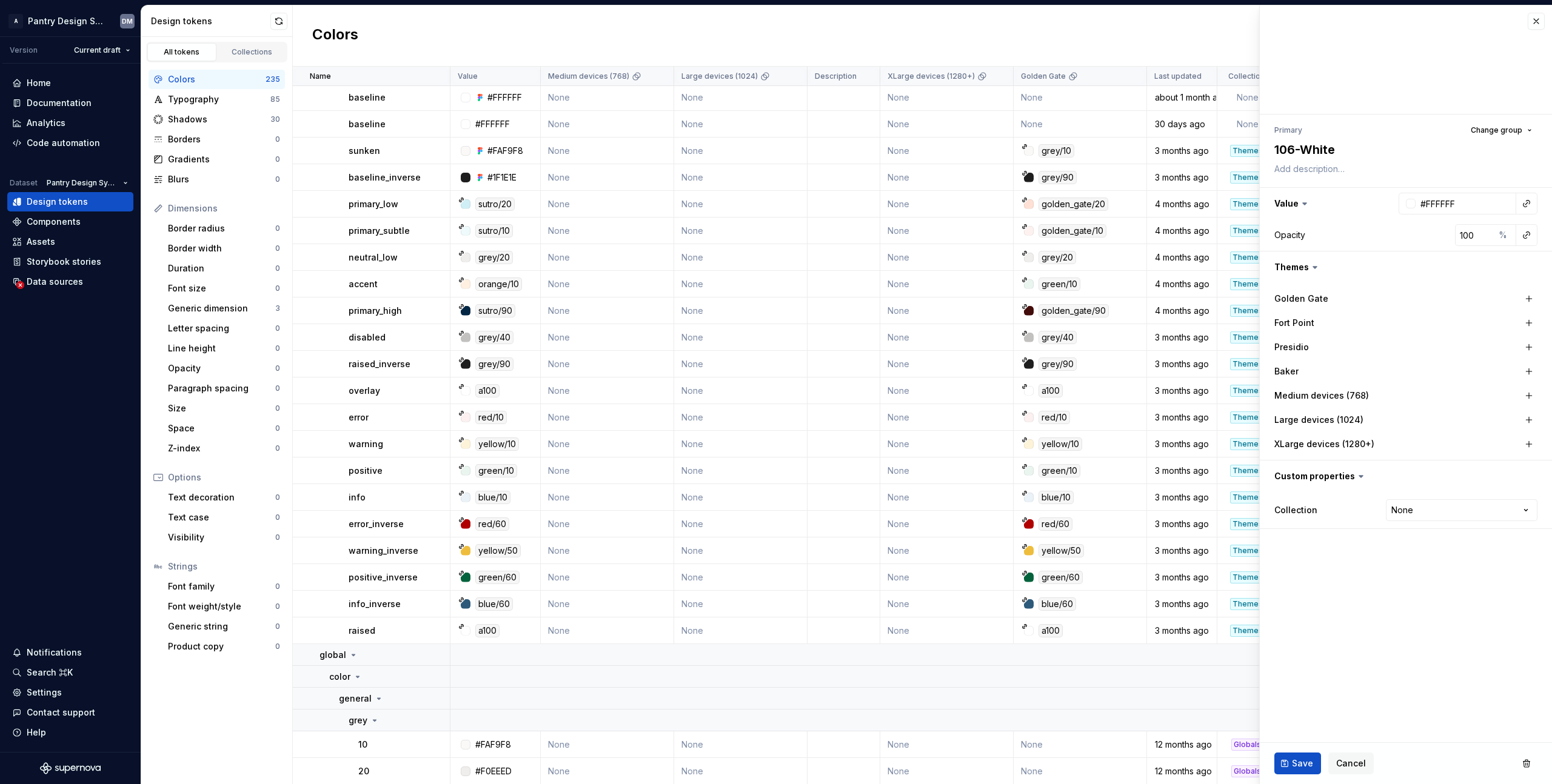 click on "**********" at bounding box center (1406, 510) 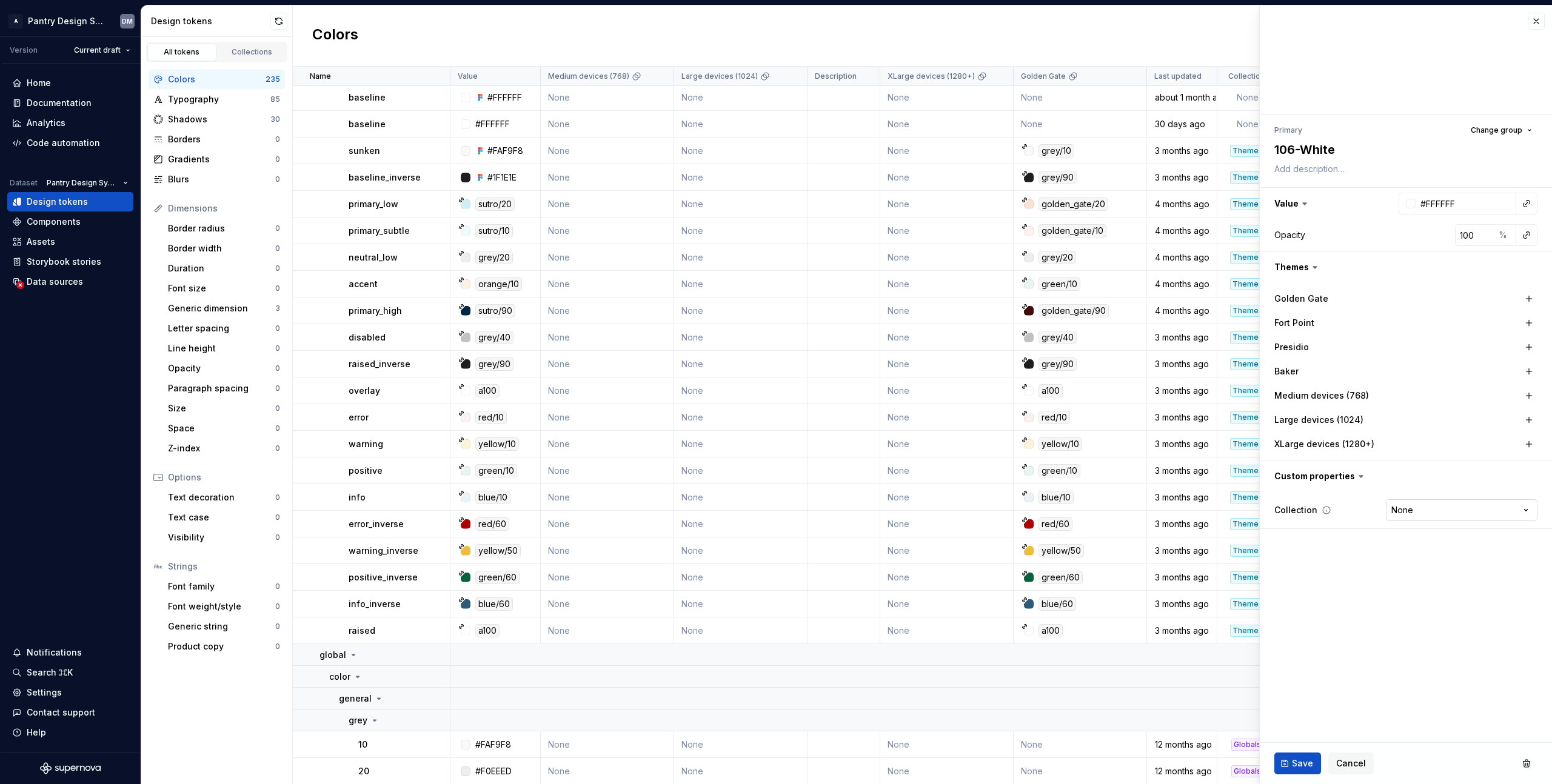 click on "**********" at bounding box center (776, 392) 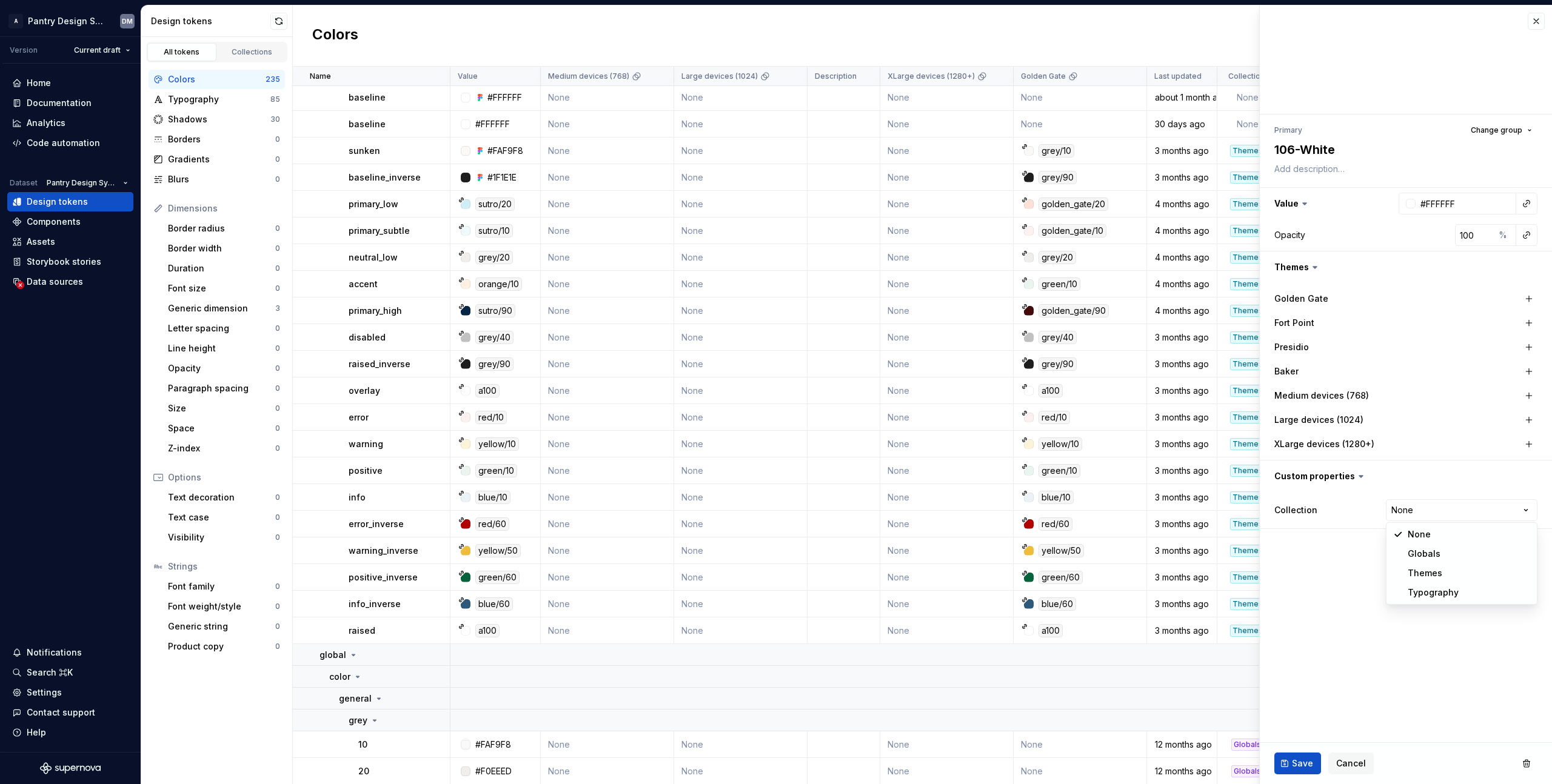 select on "**********" 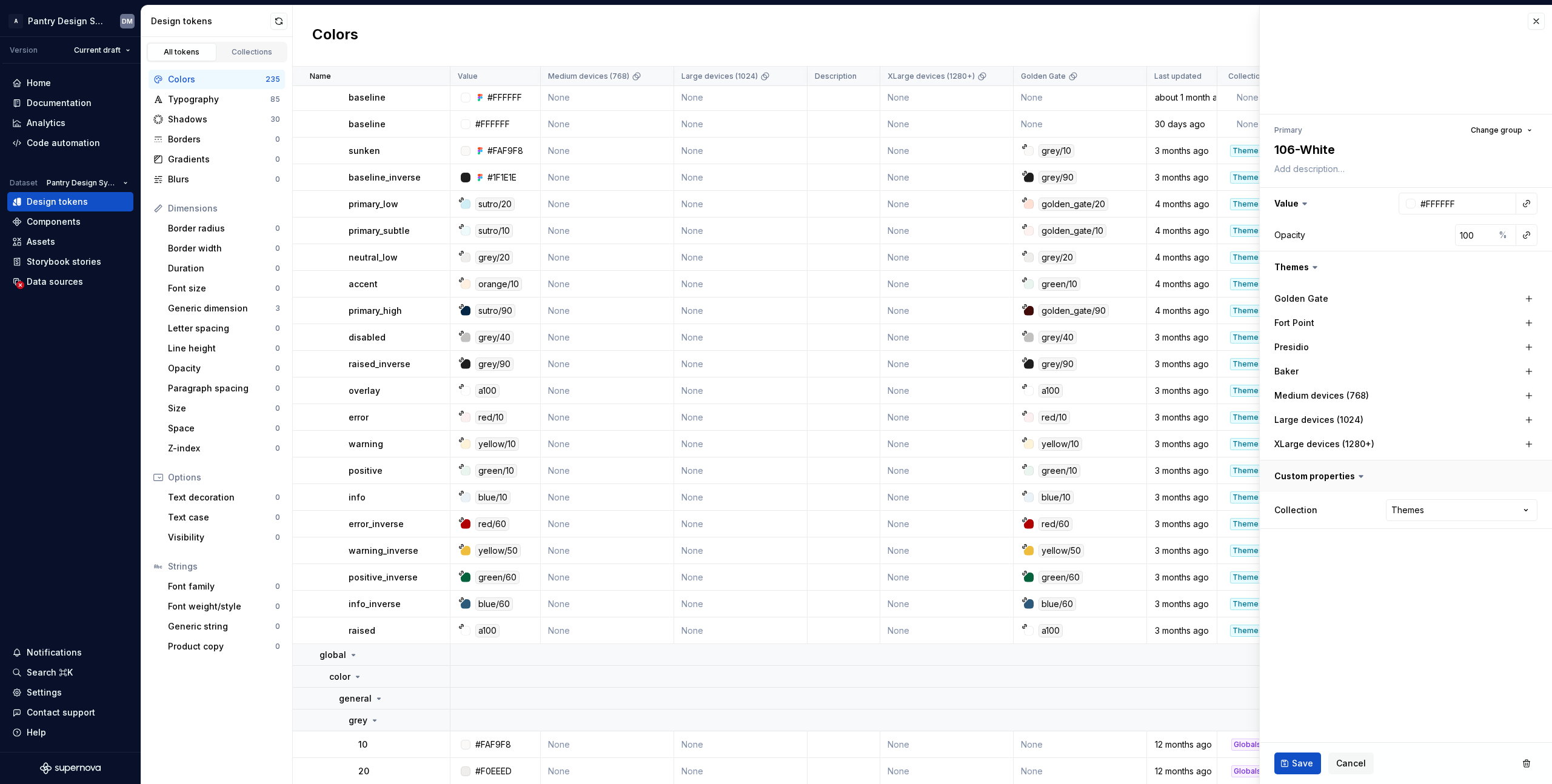 click at bounding box center (1406, 476) 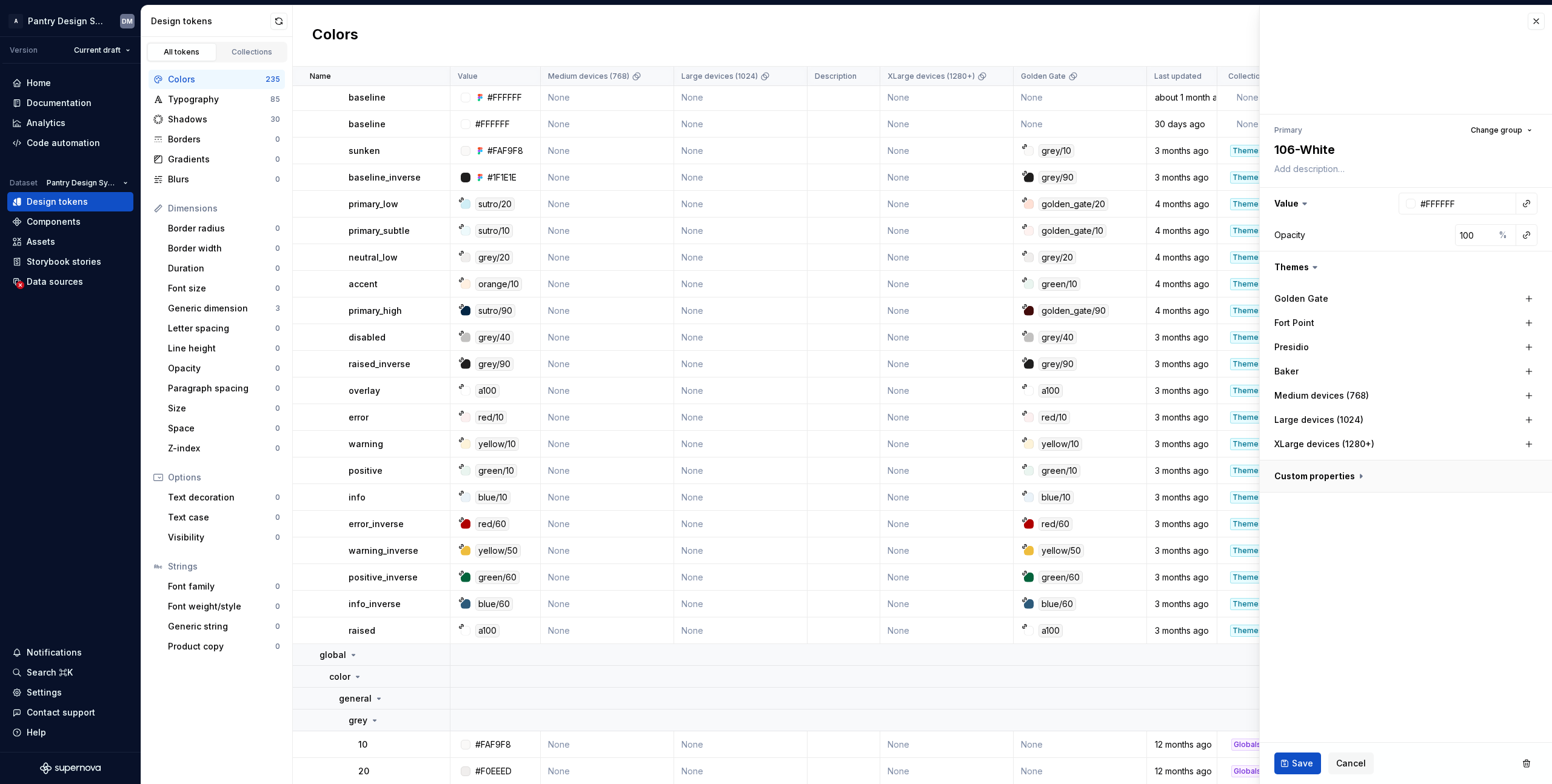 click at bounding box center (1406, 476) 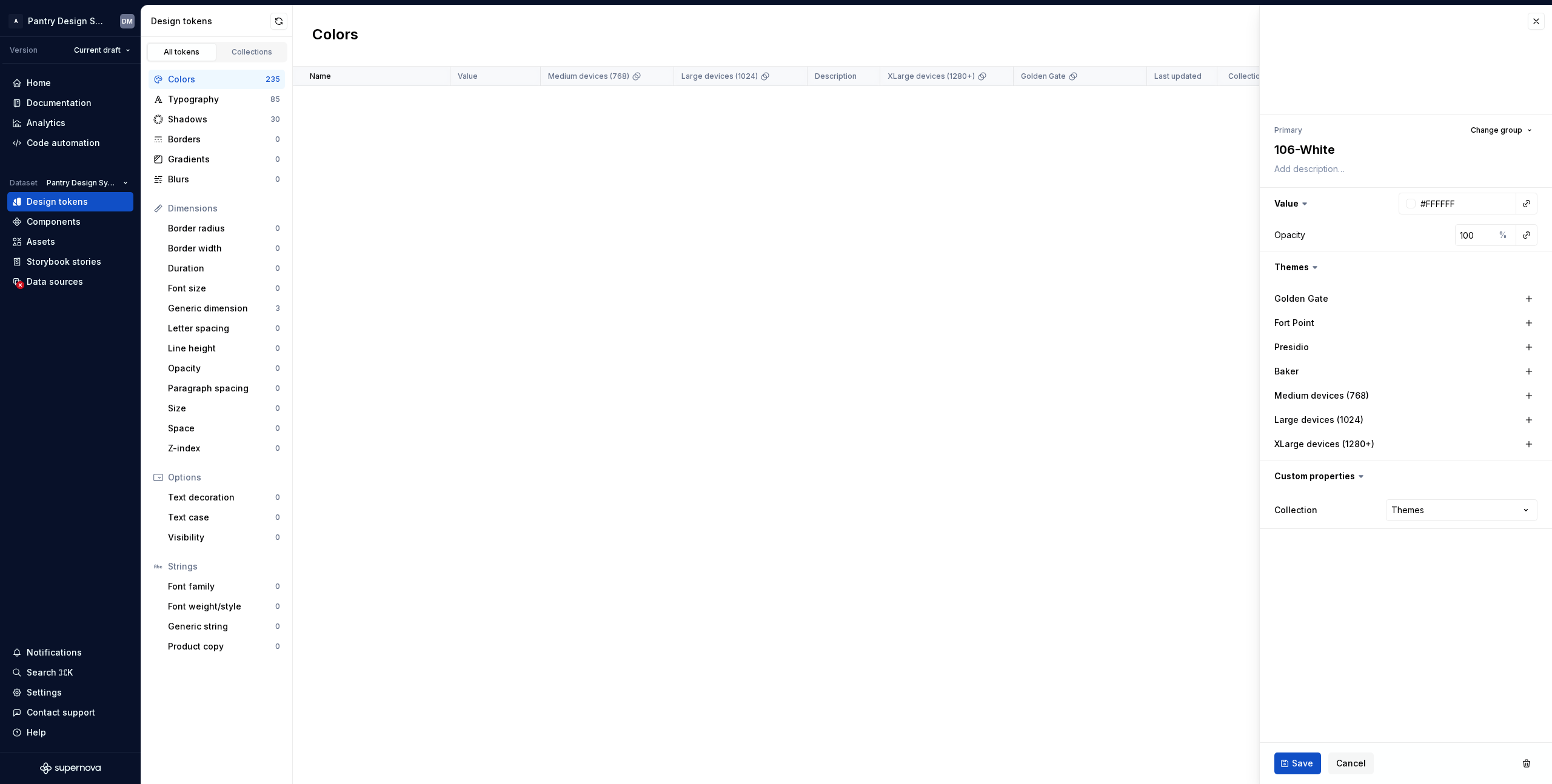 scroll, scrollTop: 0, scrollLeft: 0, axis: both 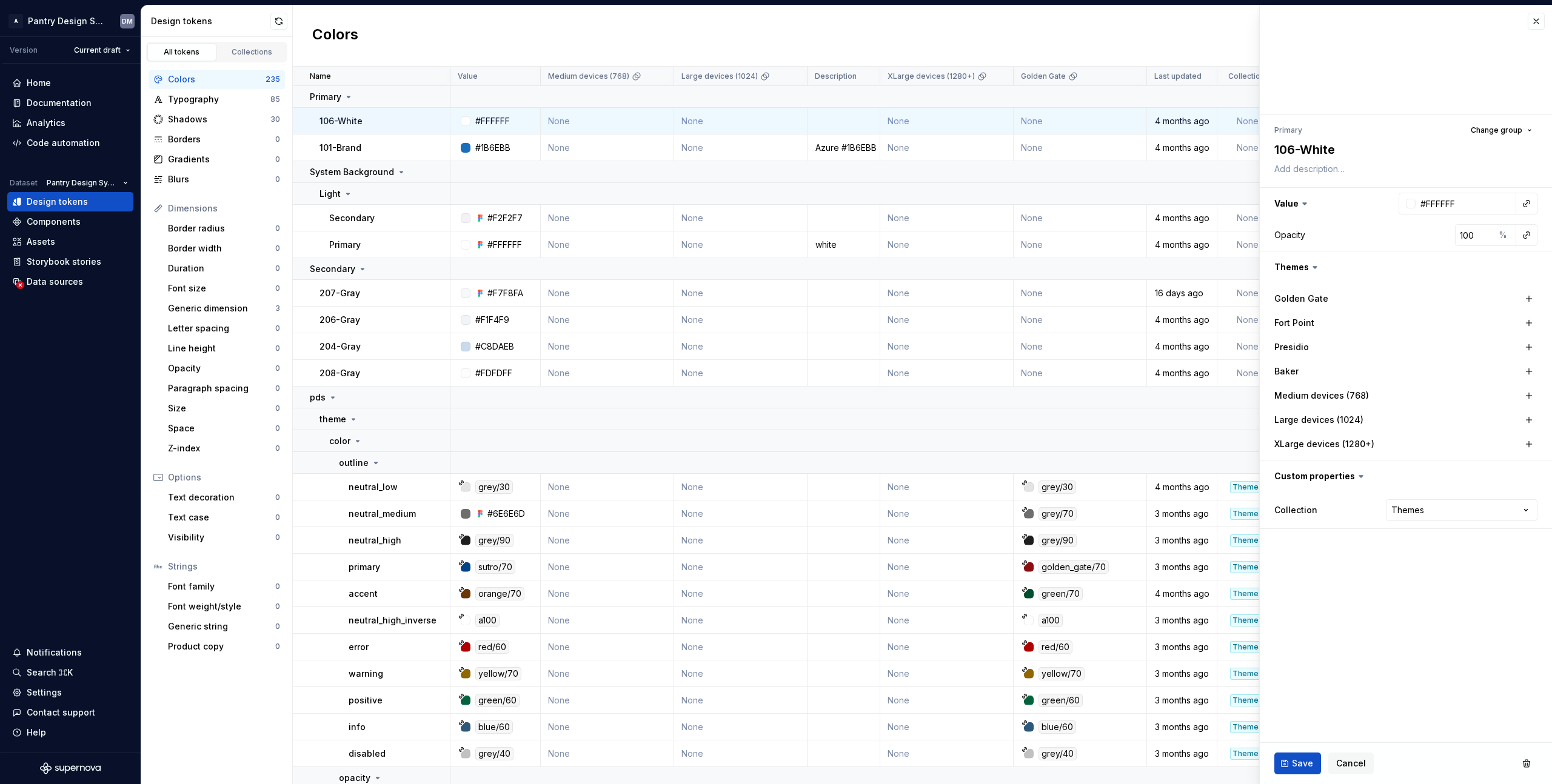 click on "Golden Gate" at bounding box center (1301, 299) 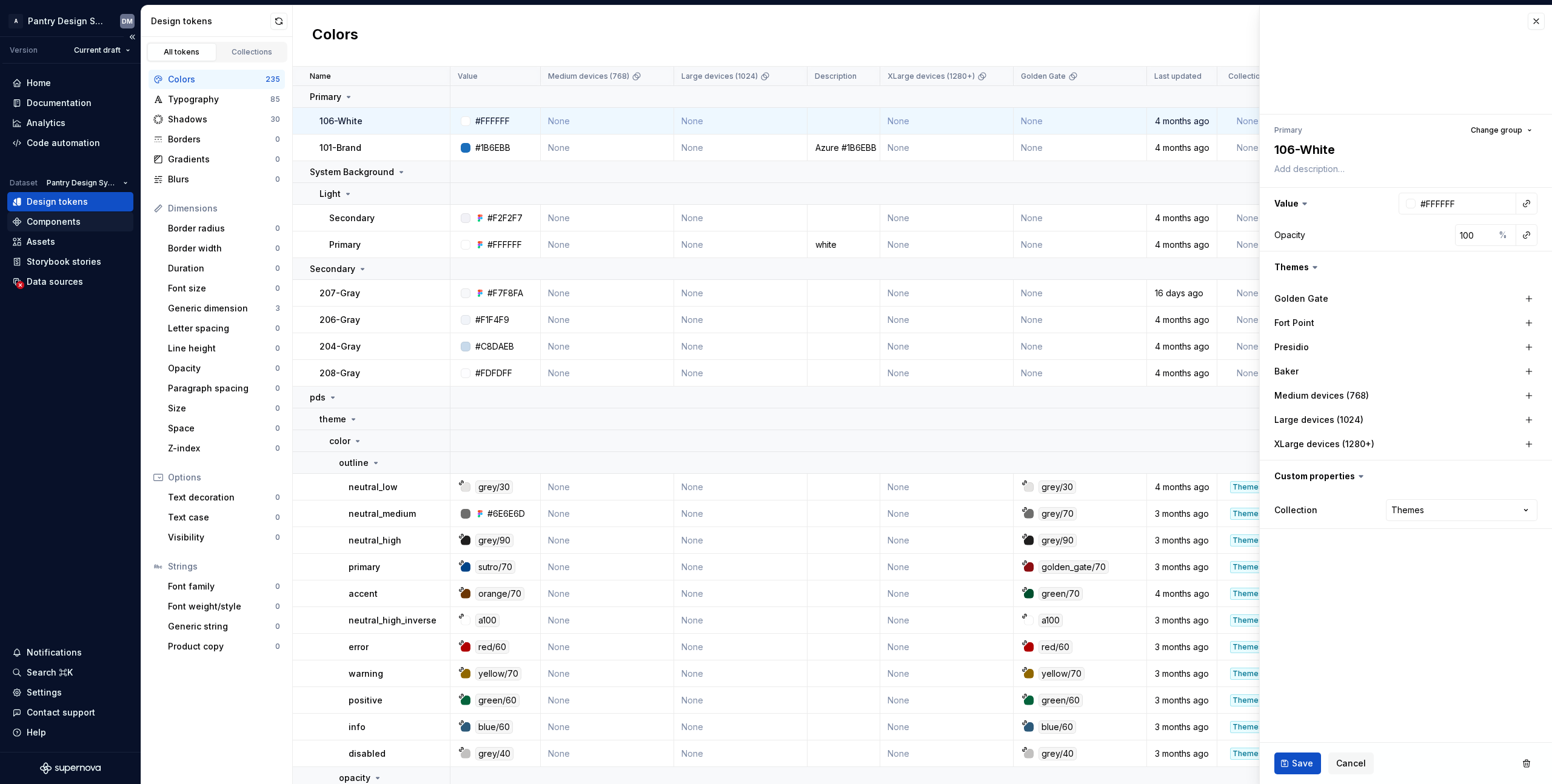 click on "Components" at bounding box center (53, 222) 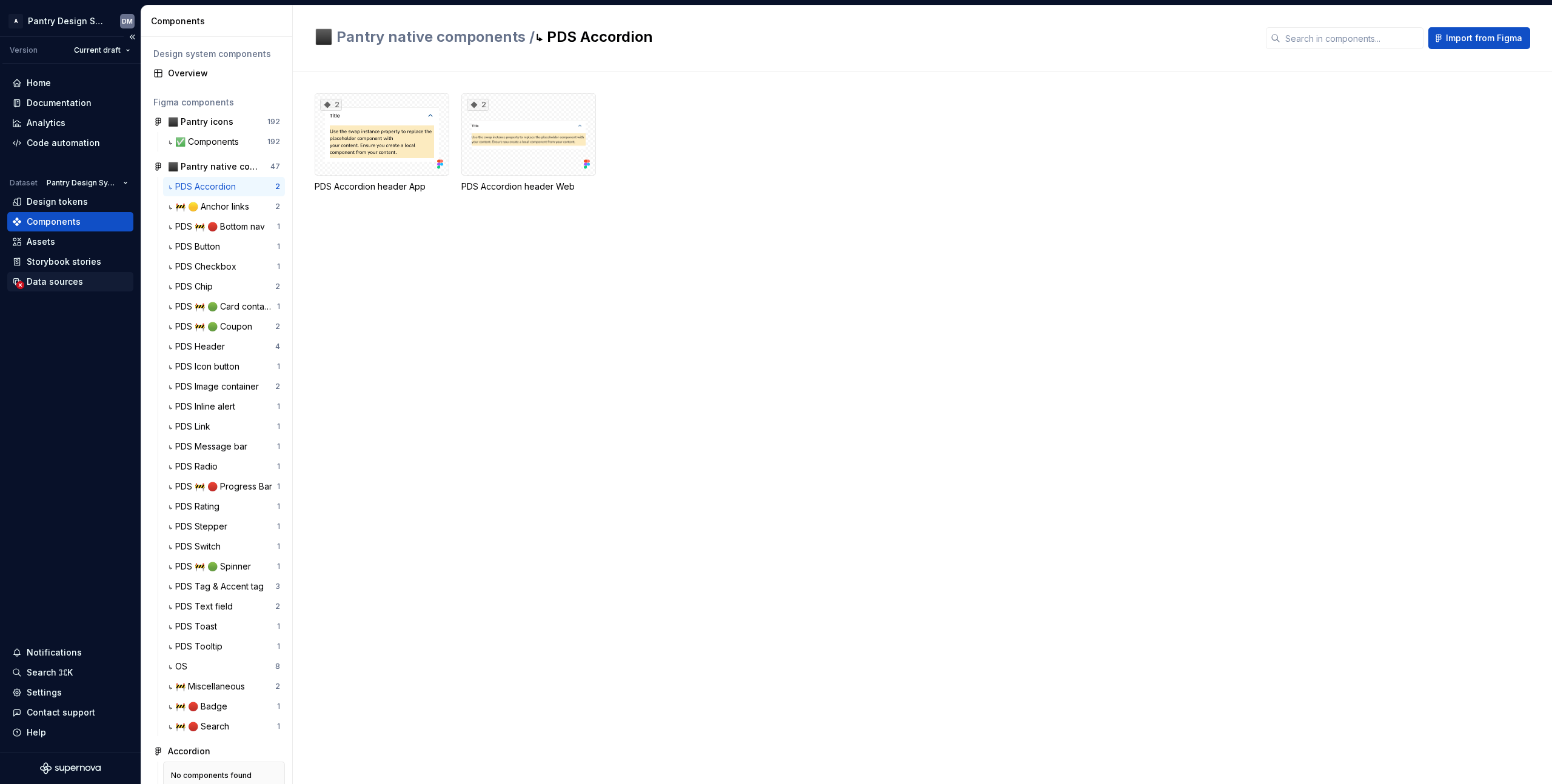 click on "Data sources" at bounding box center [55, 282] 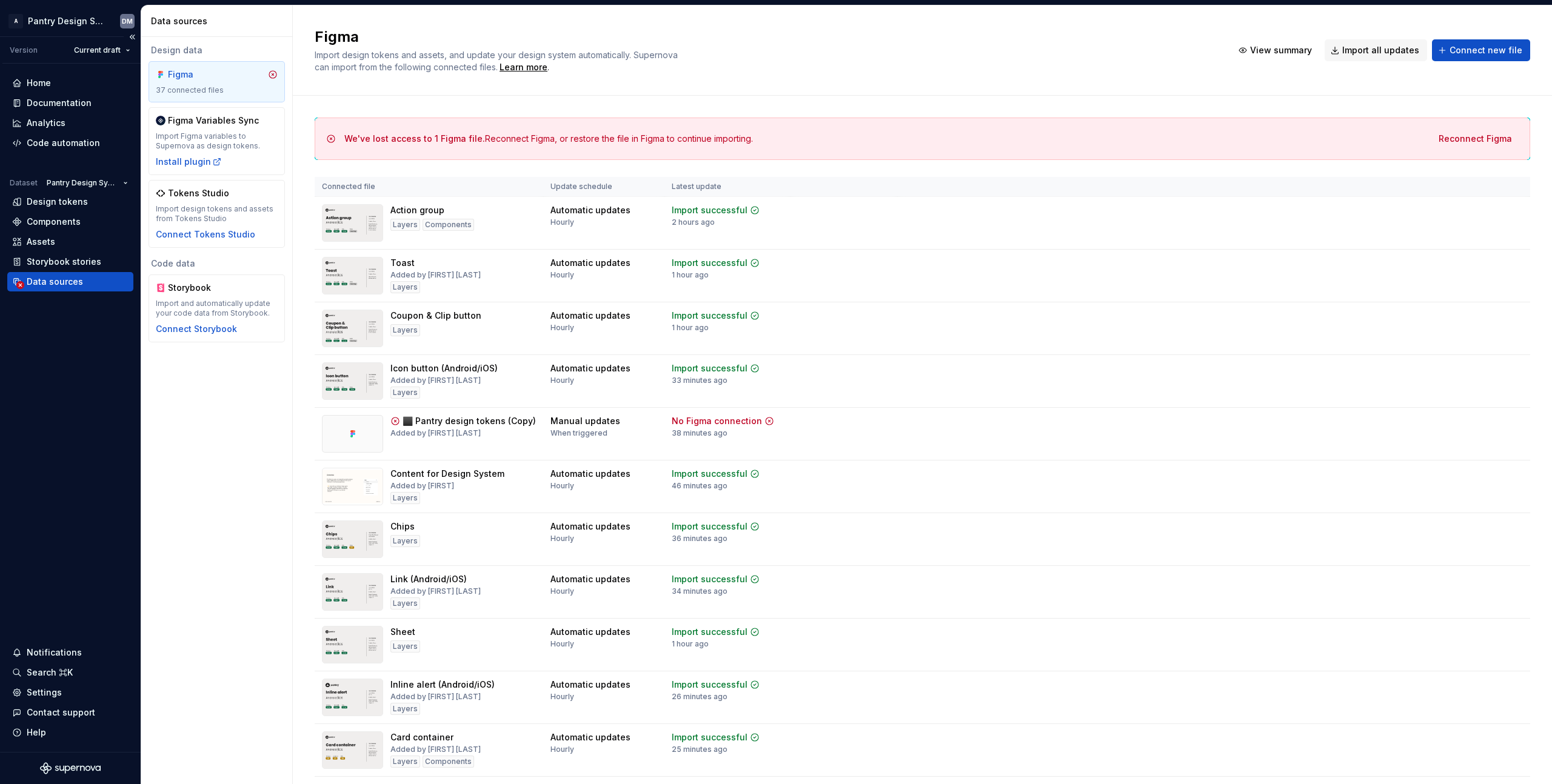 click on "Home Documentation Analytics Code automation Dataset Pantry Design System Design tokens Components Assets Storybook stories Data sources Notifications Search ⌘K Settings Contact support Help" at bounding box center (70, 408) 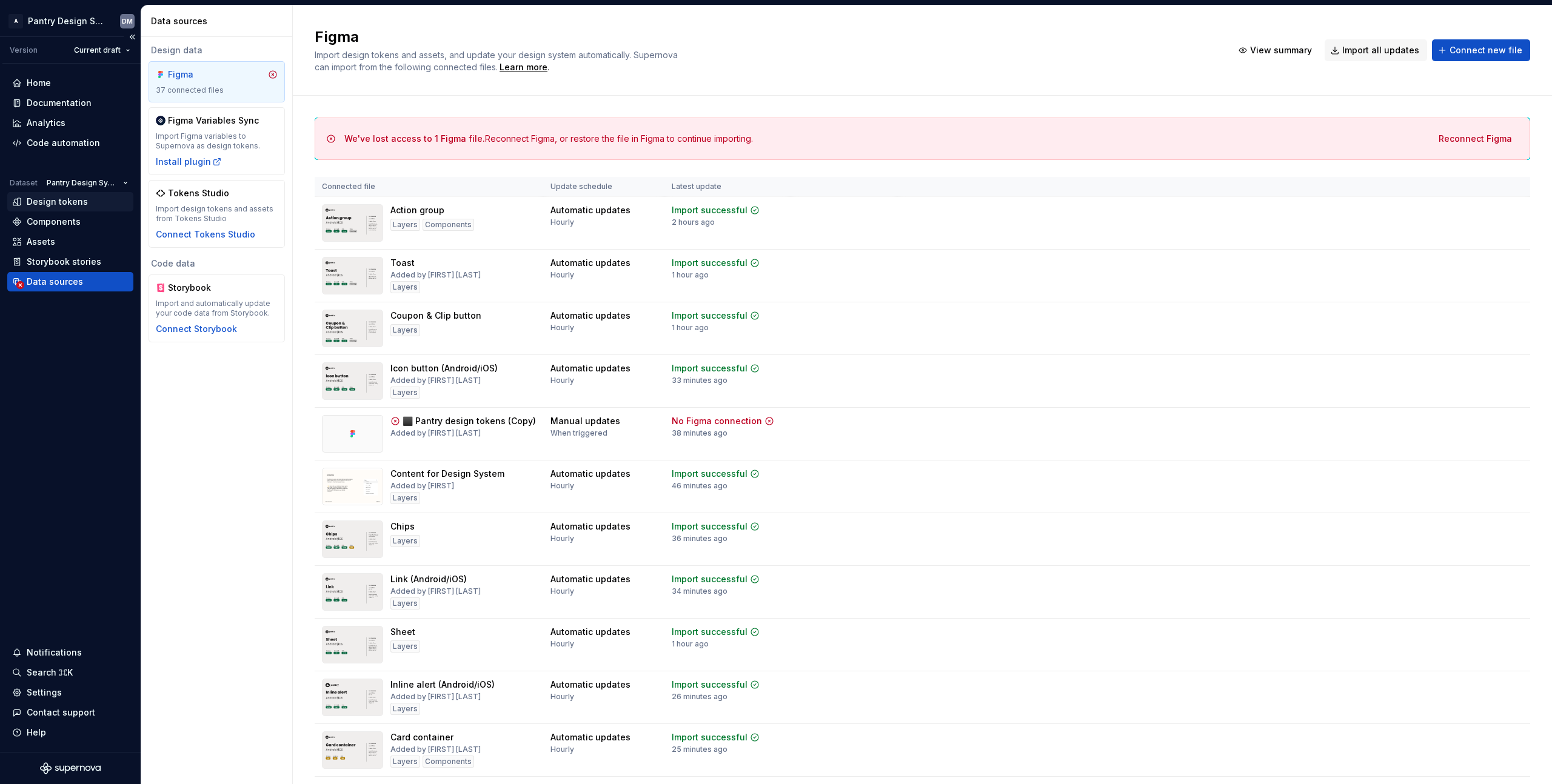 click on "Design tokens" at bounding box center (57, 202) 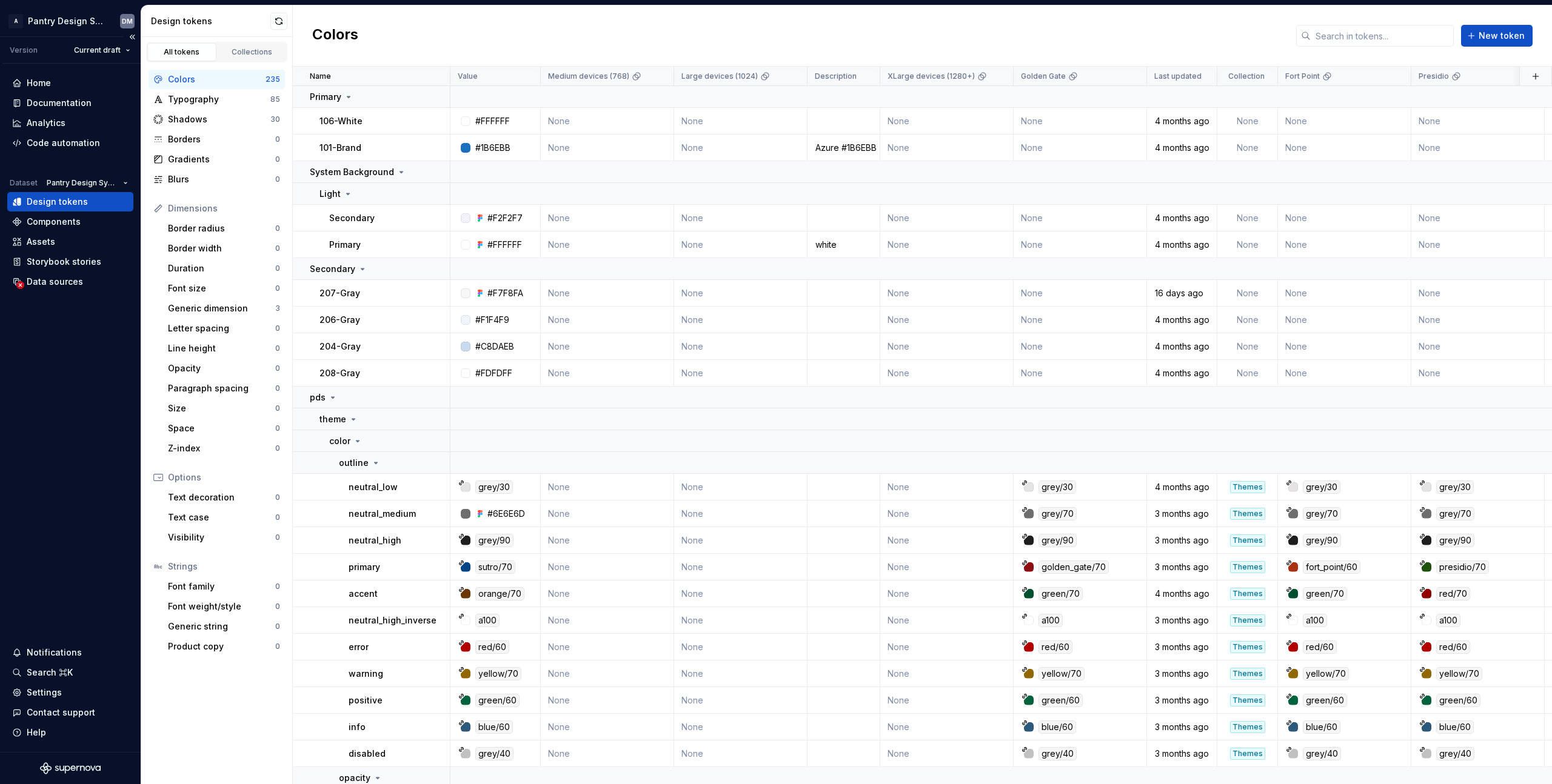 click on "Home Documentation Analytics Code automation Dataset Pantry Design System Design tokens Components Assets Storybook stories Data sources Notifications Search ⌘K Settings Contact support Help" at bounding box center [70, 408] 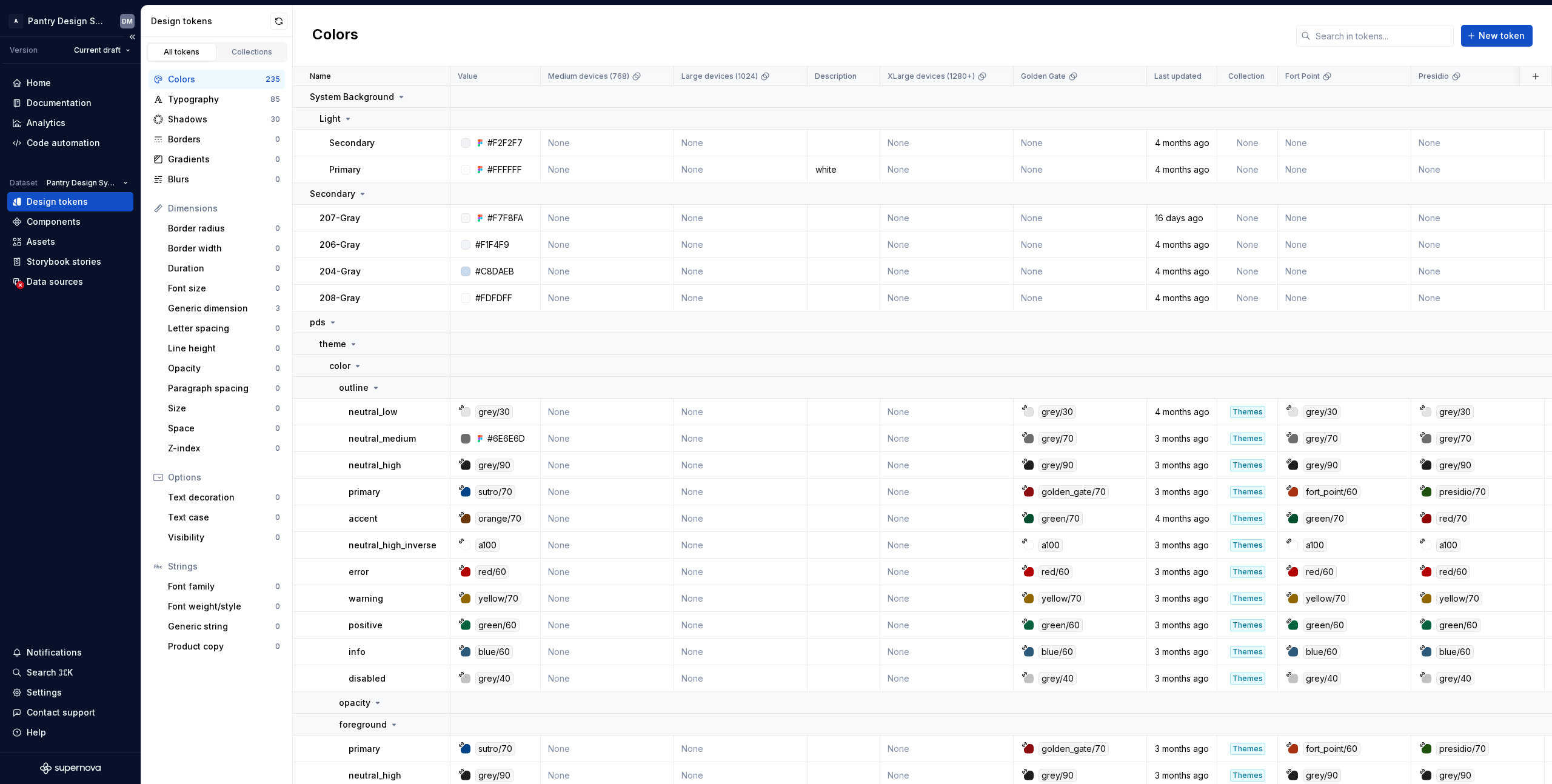 scroll, scrollTop: 0, scrollLeft: 0, axis: both 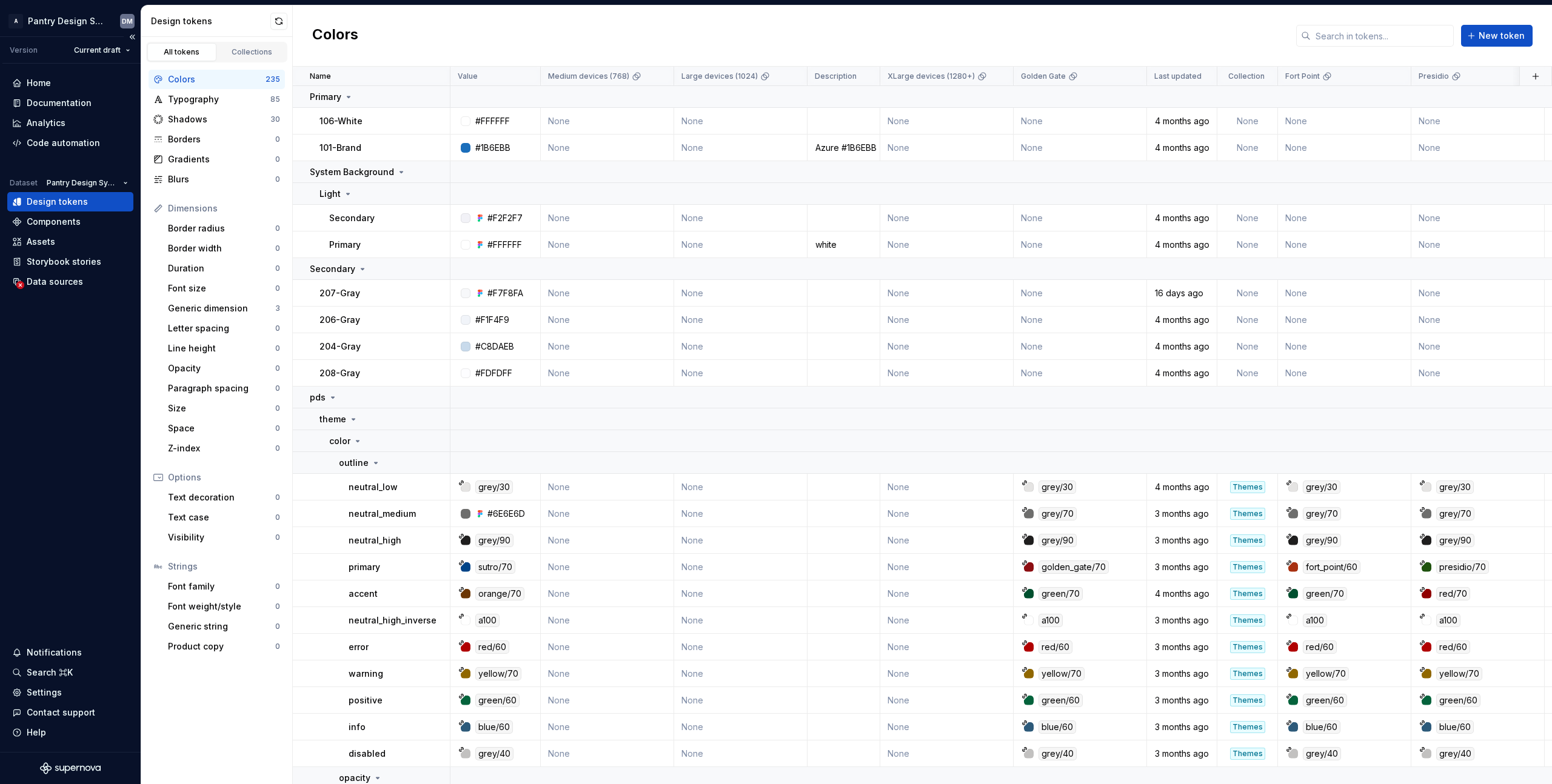 click on "Home Documentation Analytics Code automation Dataset Pantry Design System Design tokens Components Assets Storybook stories Data sources Notifications Search ⌘K Settings Contact support Help" at bounding box center (70, 408) 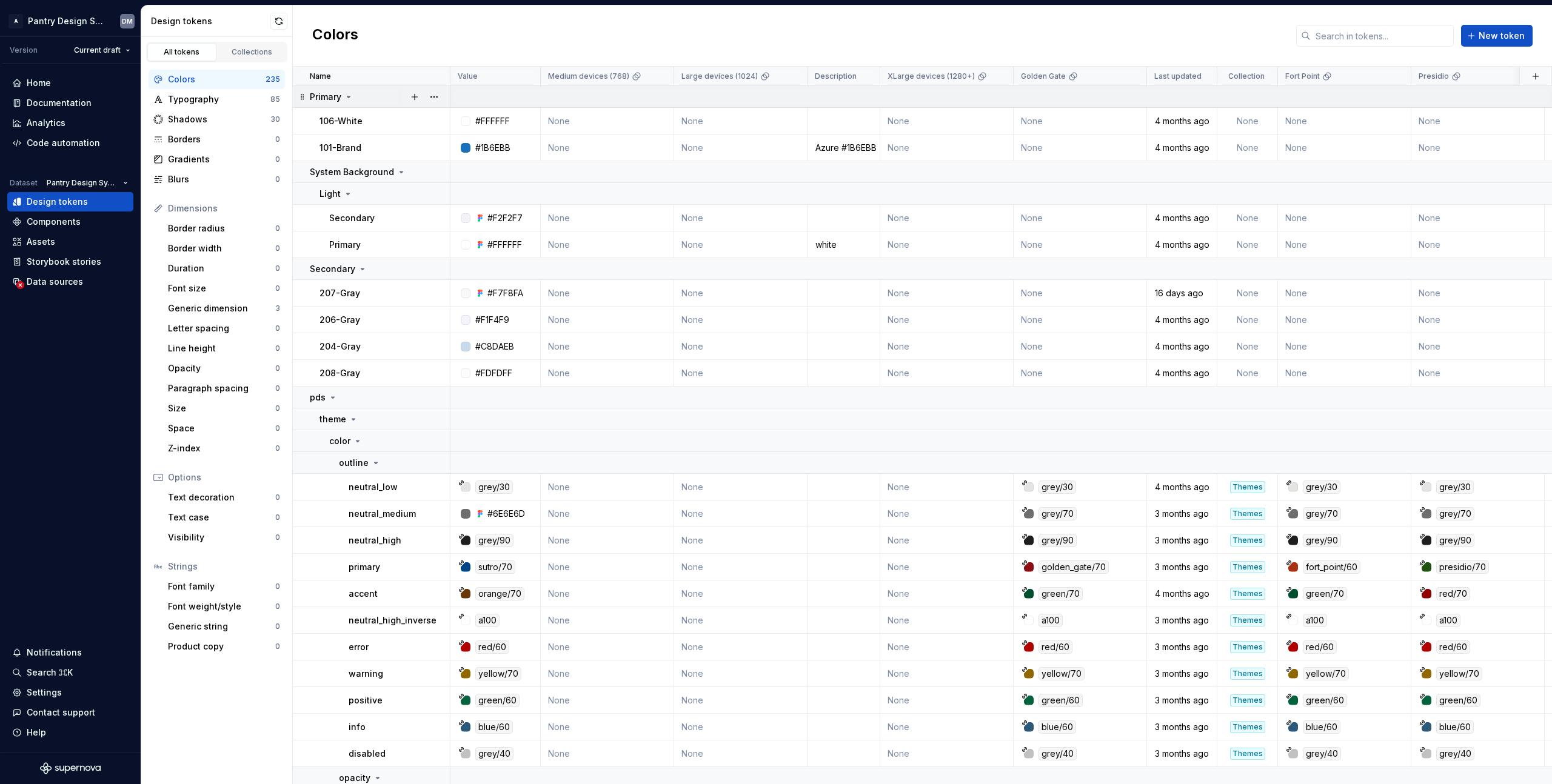 click at bounding box center [1080, 97] 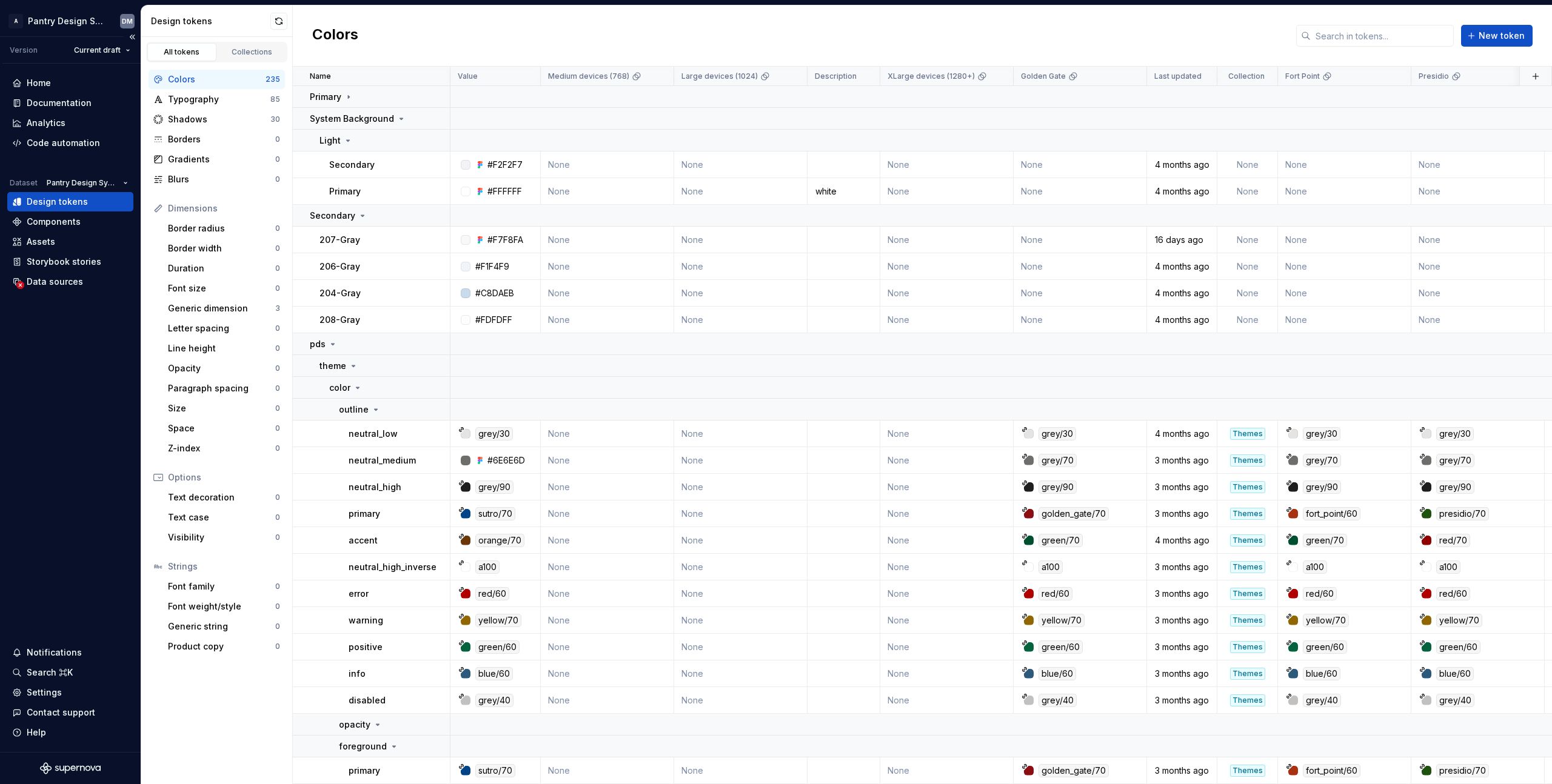 click on "Home Documentation Analytics Code automation Dataset Pantry Design System Design tokens Components Assets Storybook stories Data sources Notifications Search ⌘K Settings Contact support Help" at bounding box center [70, 408] 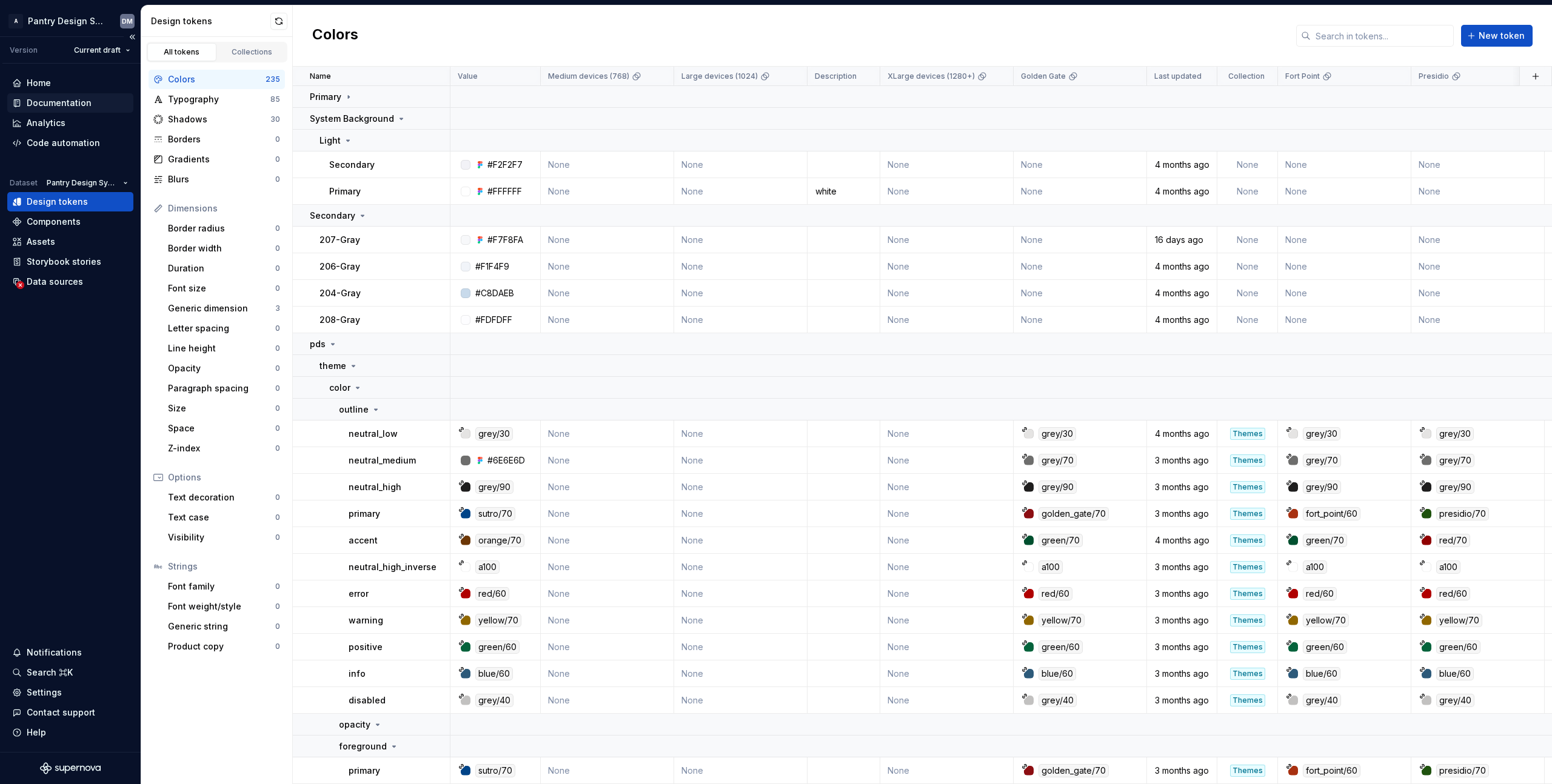 click on "Documentation" at bounding box center [59, 103] 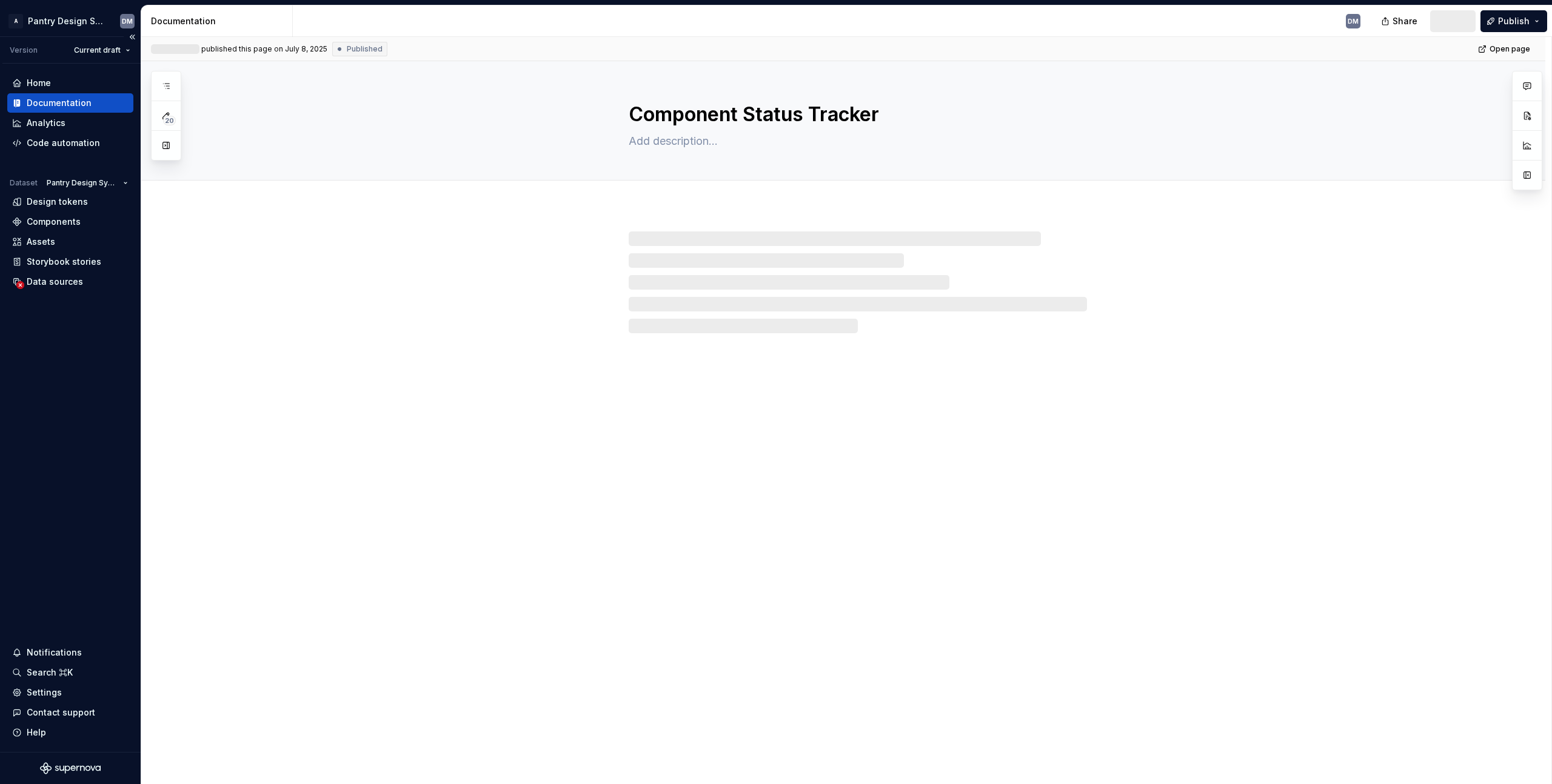 click on "Home Documentation Analytics Code automation Dataset Pantry Design System Design tokens Components Assets Storybook stories Data sources Notifications Search ⌘K Settings Contact support Help" at bounding box center [70, 408] 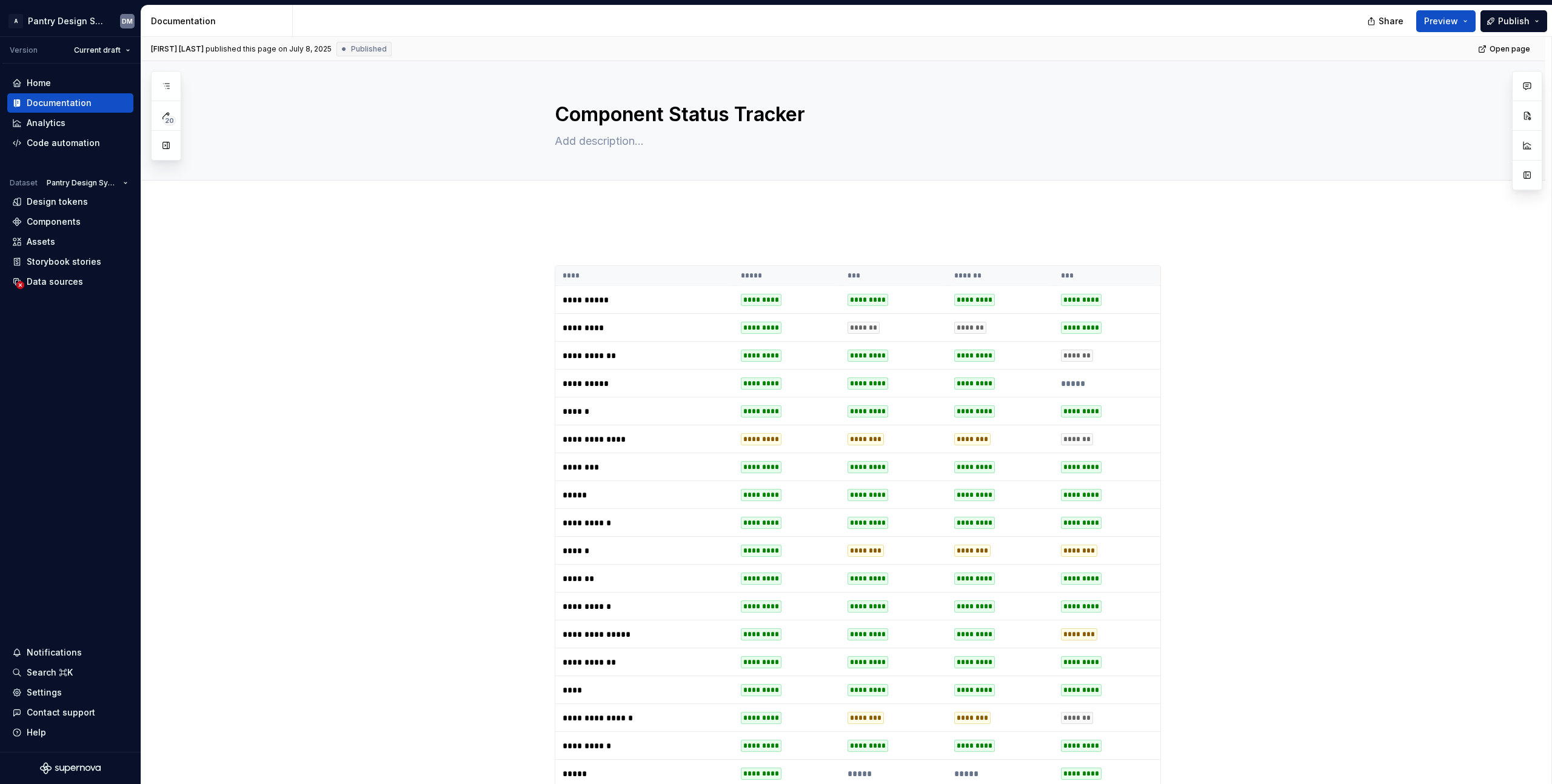 type on "*" 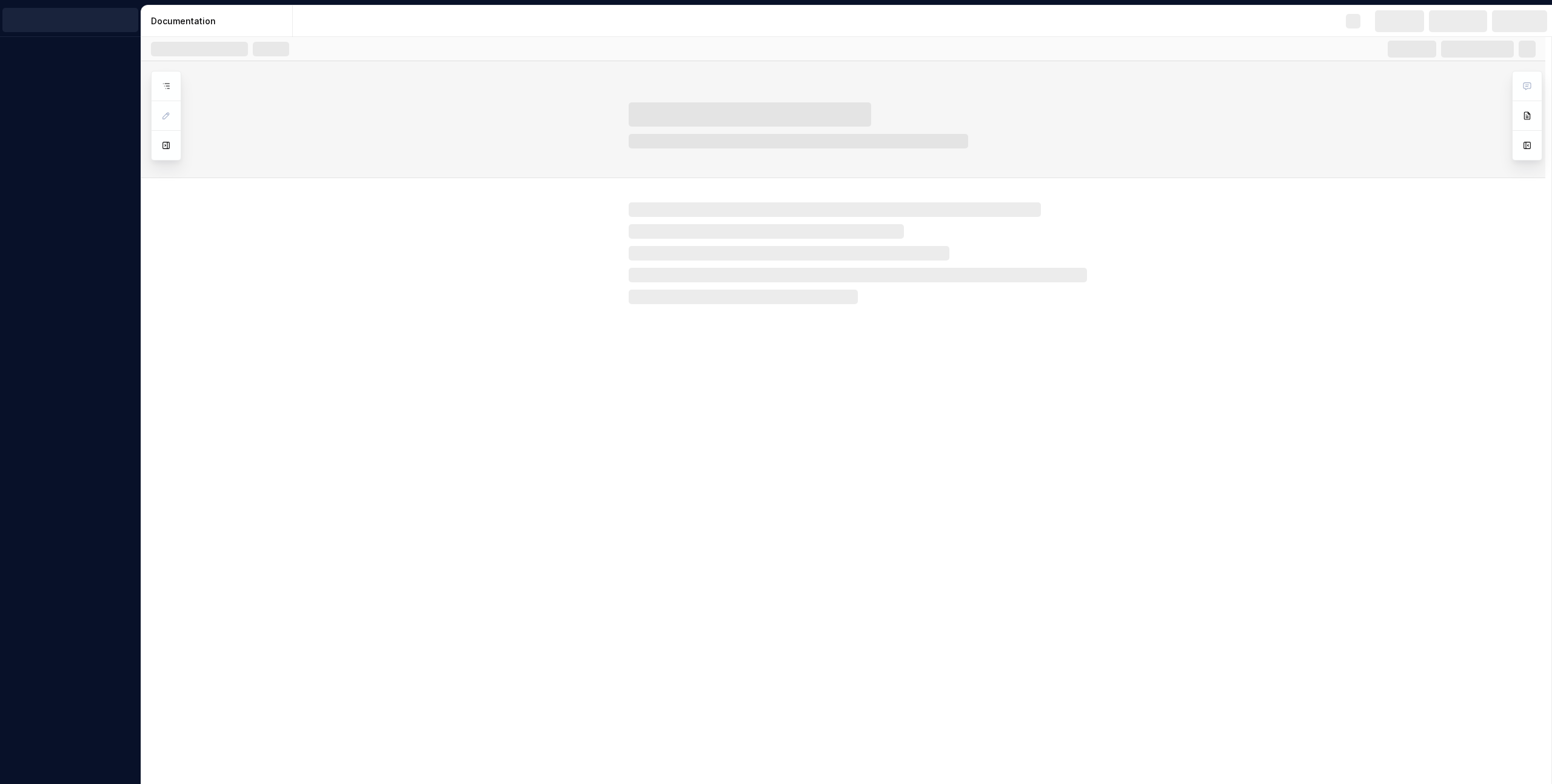 scroll, scrollTop: 0, scrollLeft: 0, axis: both 